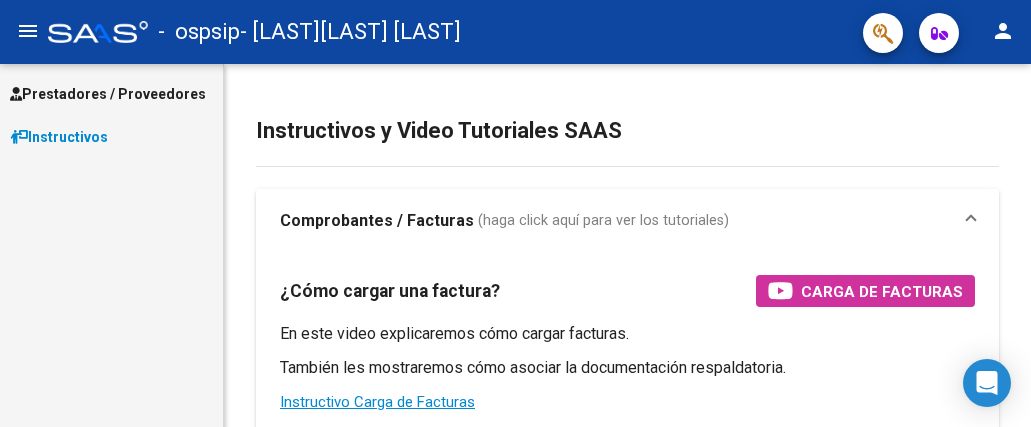 scroll, scrollTop: 0, scrollLeft: 0, axis: both 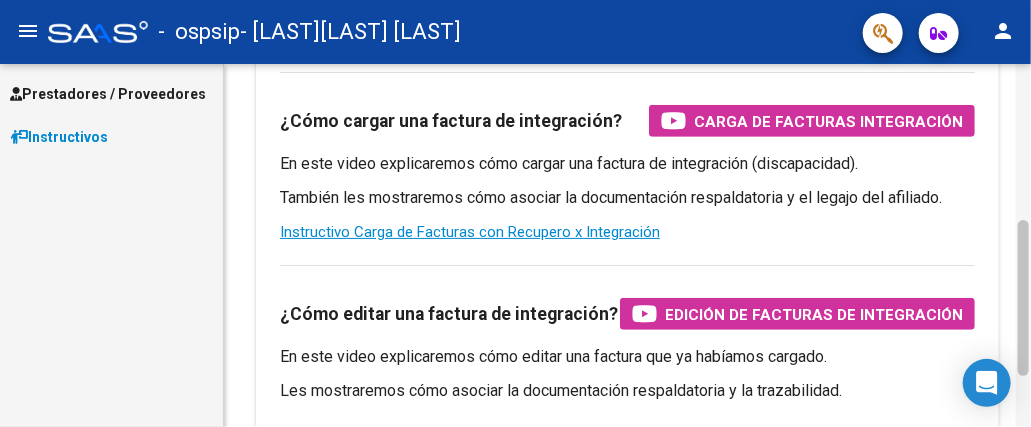 drag, startPoint x: 1030, startPoint y: 122, endPoint x: 1029, endPoint y: 281, distance: 159.00314 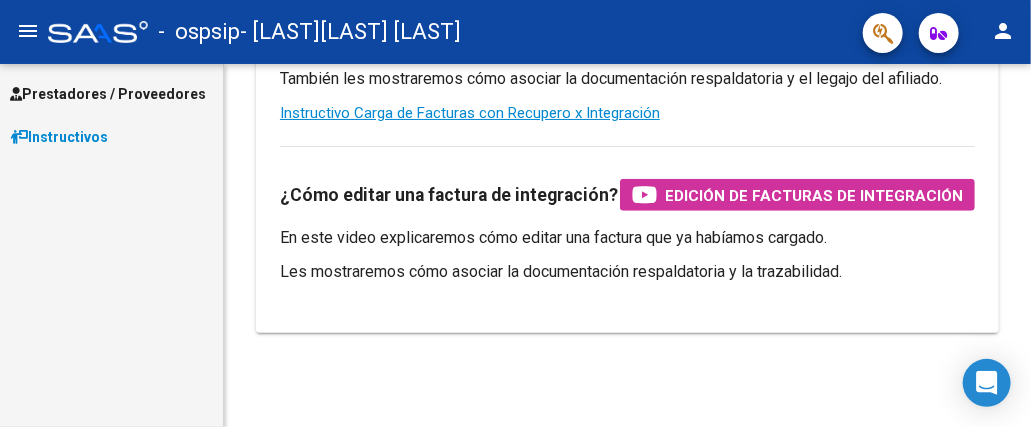 scroll, scrollTop: 0, scrollLeft: 0, axis: both 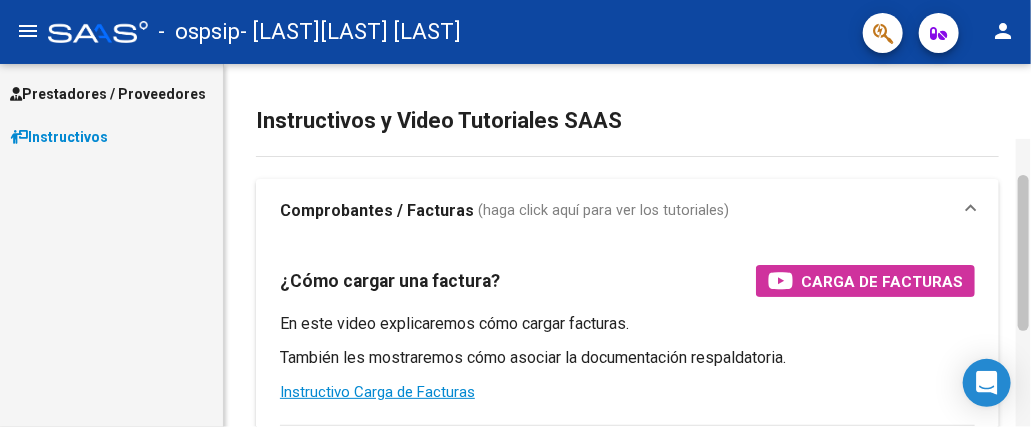 drag, startPoint x: 1025, startPoint y: 235, endPoint x: 1030, endPoint y: 78, distance: 157.0796 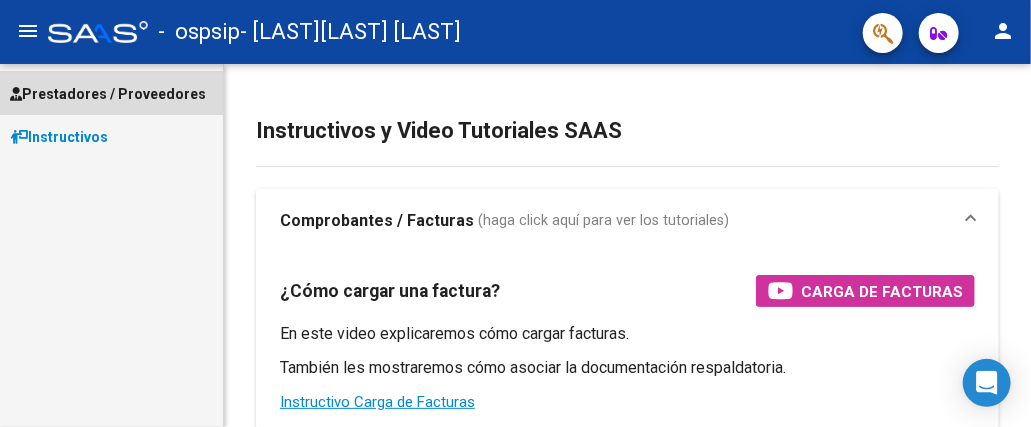 click on "Prestadores / Proveedores" at bounding box center [111, 93] 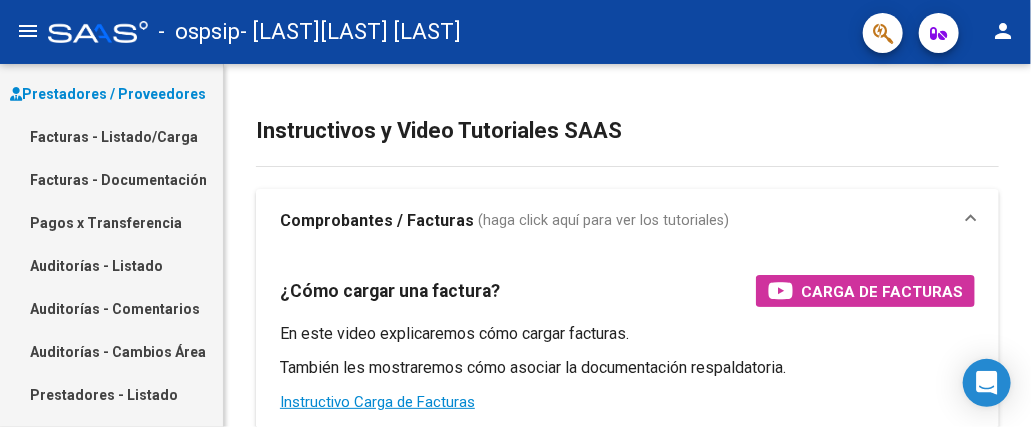 click on "Facturas - Listado/Carga" at bounding box center (111, 136) 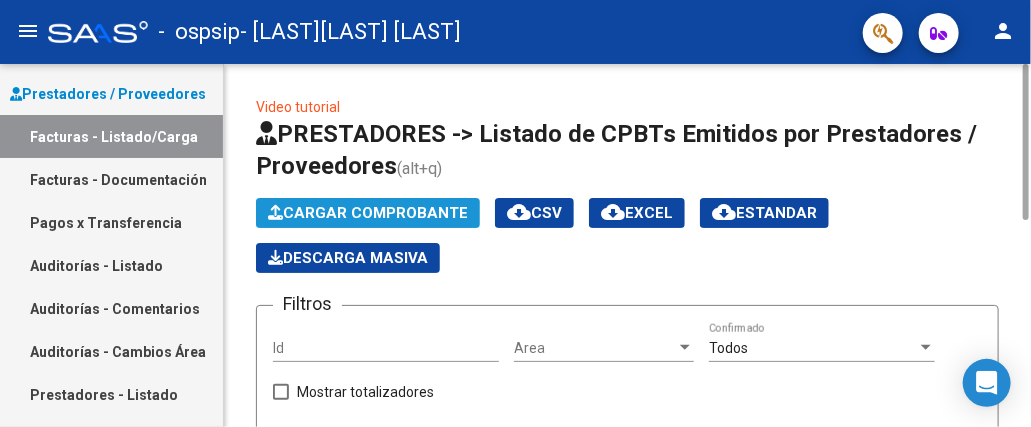 click on "Cargar Comprobante" 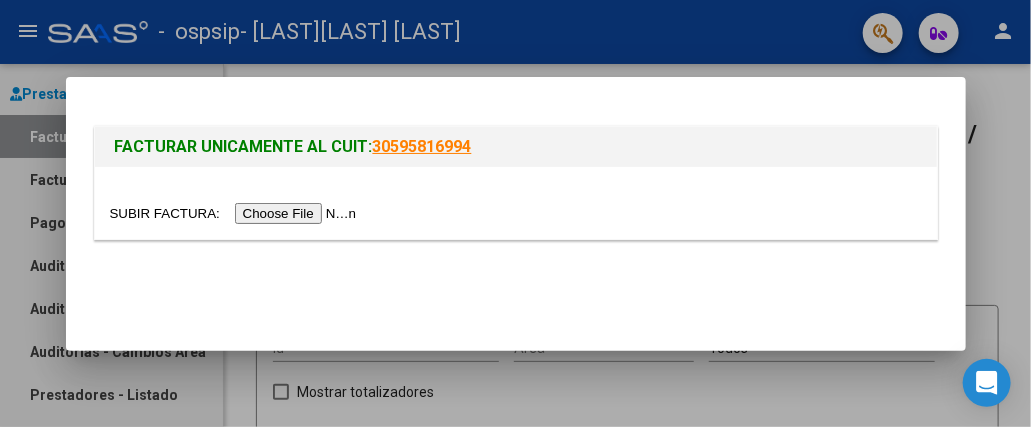 click at bounding box center (236, 213) 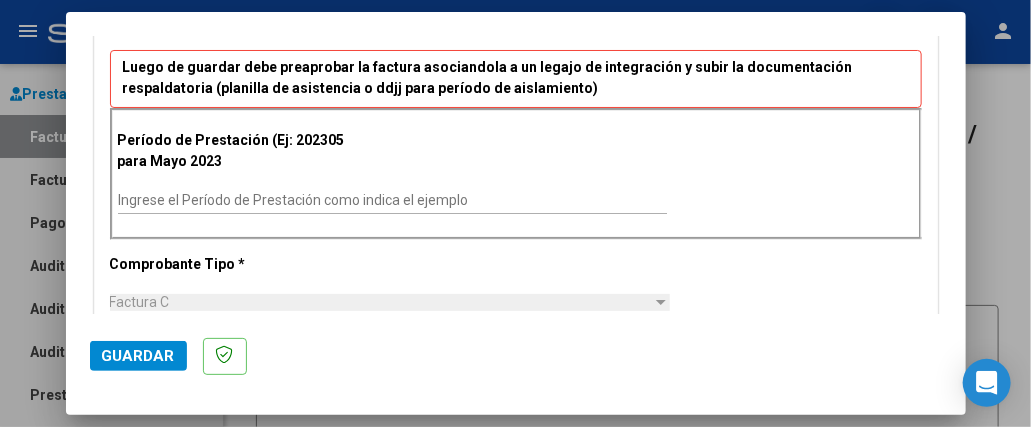 scroll, scrollTop: 479, scrollLeft: 0, axis: vertical 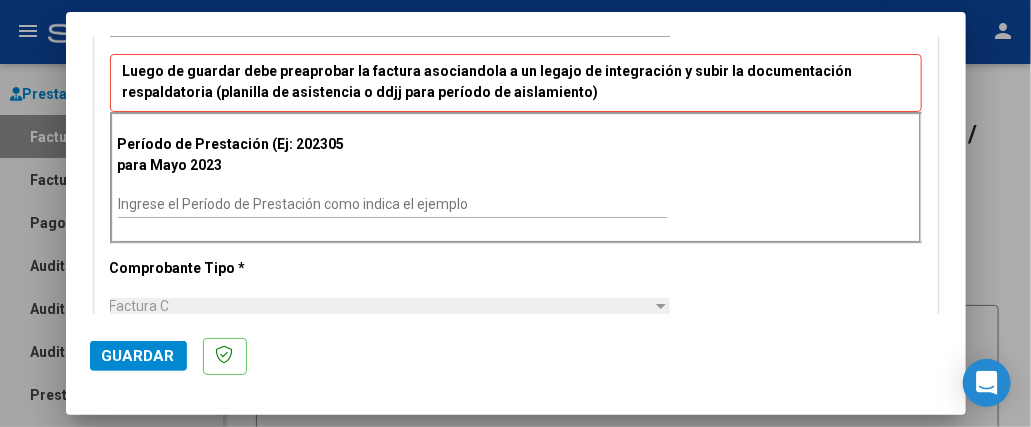 click on "Ingrese el Período de Prestación como indica el ejemplo" at bounding box center [392, 204] 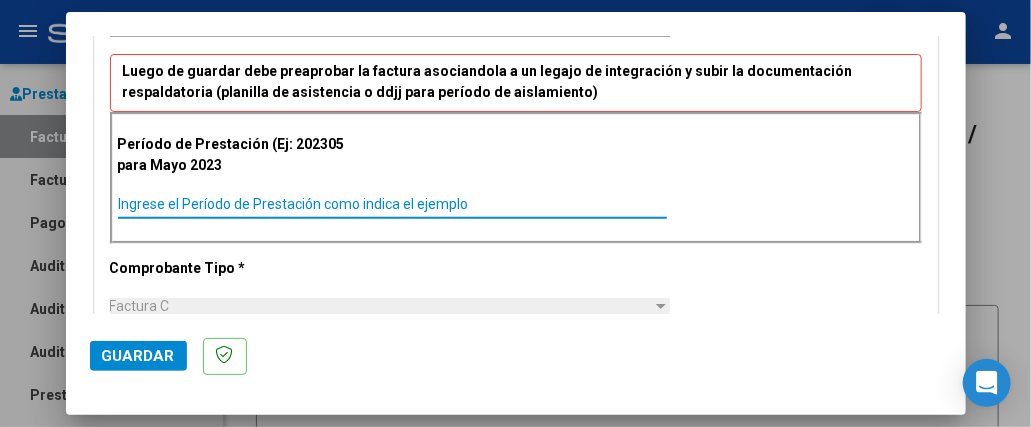 click on "Ingrese el Período de Prestación como indica el ejemplo" at bounding box center (392, 204) 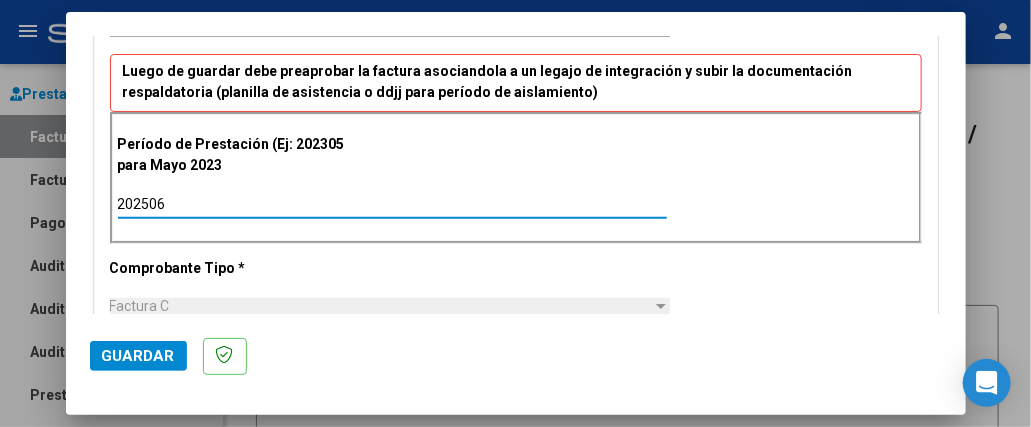 type on "202506" 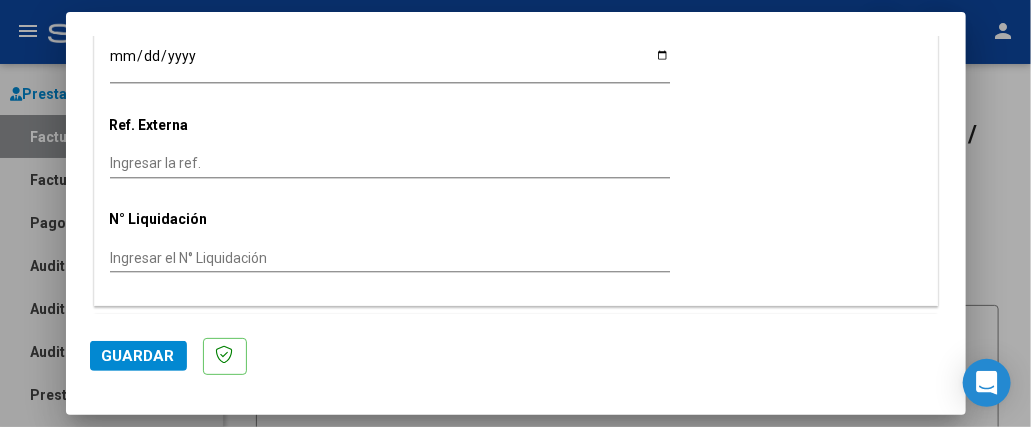 scroll, scrollTop: 1398, scrollLeft: 0, axis: vertical 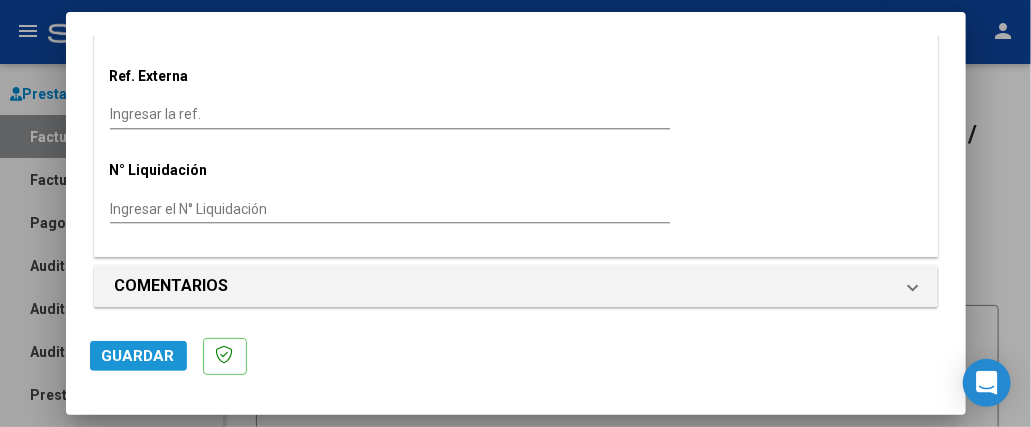 click on "Guardar" 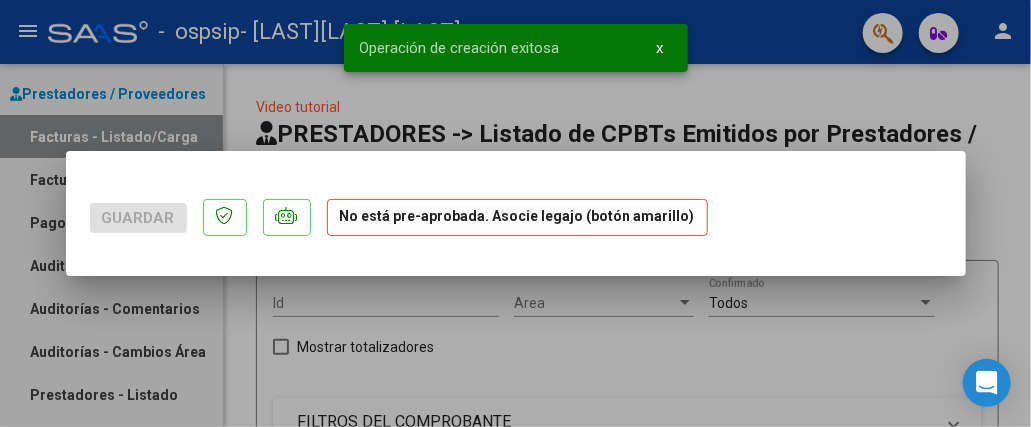 scroll, scrollTop: 0, scrollLeft: 0, axis: both 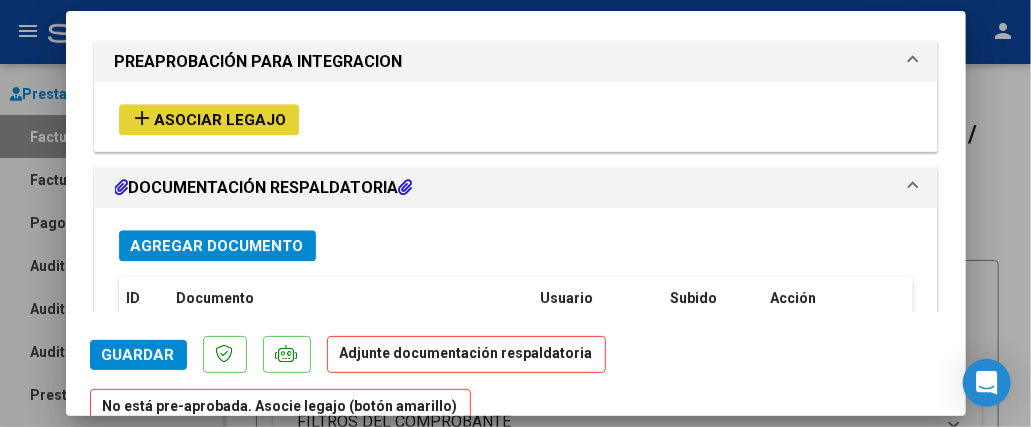 click on "Asociar Legajo" at bounding box center (221, 120) 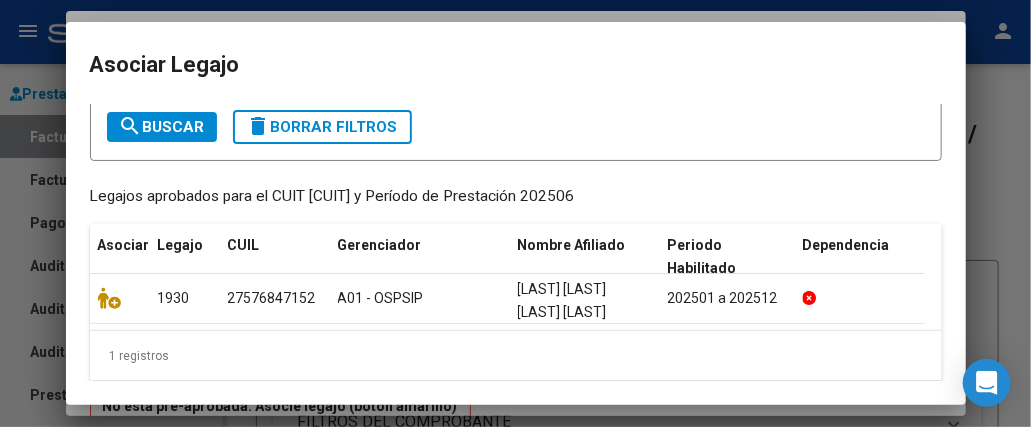 scroll, scrollTop: 134, scrollLeft: 0, axis: vertical 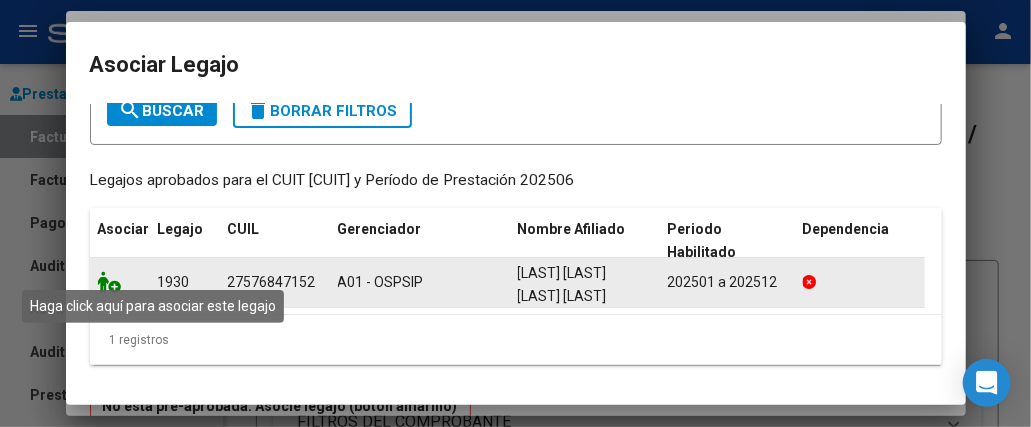click 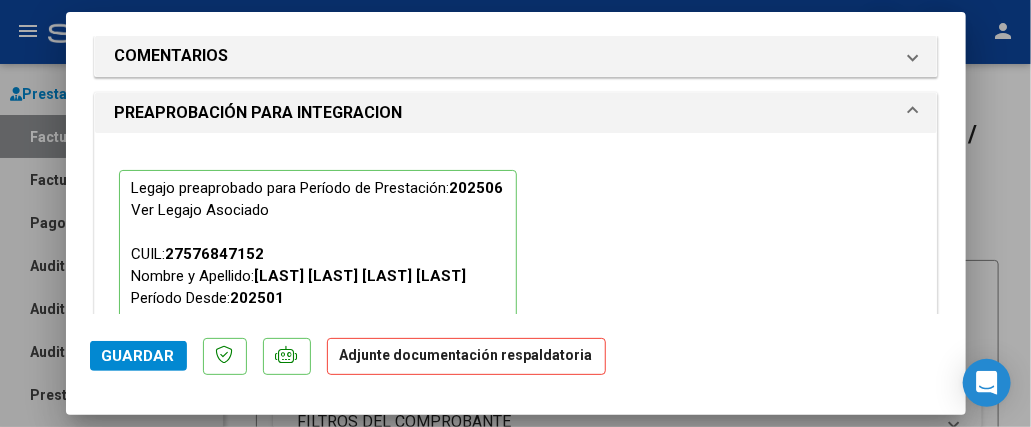scroll, scrollTop: 1740, scrollLeft: 0, axis: vertical 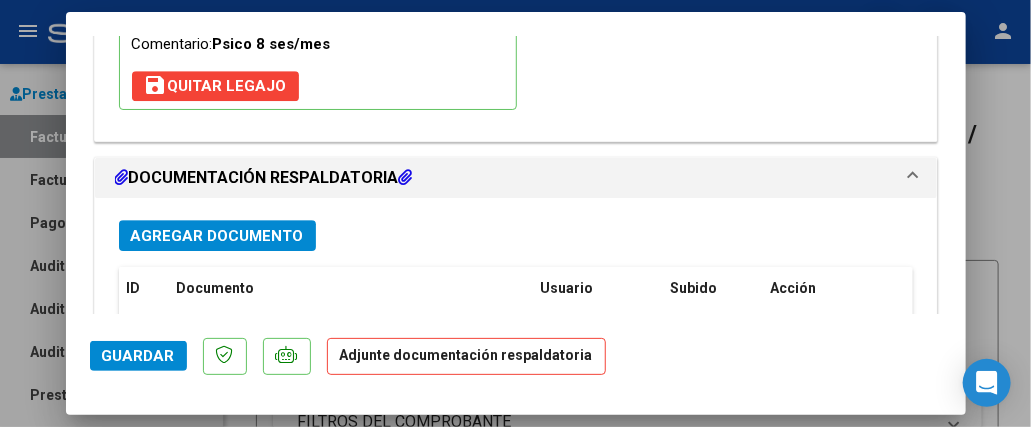 click on "Agregar Documento" at bounding box center (217, 236) 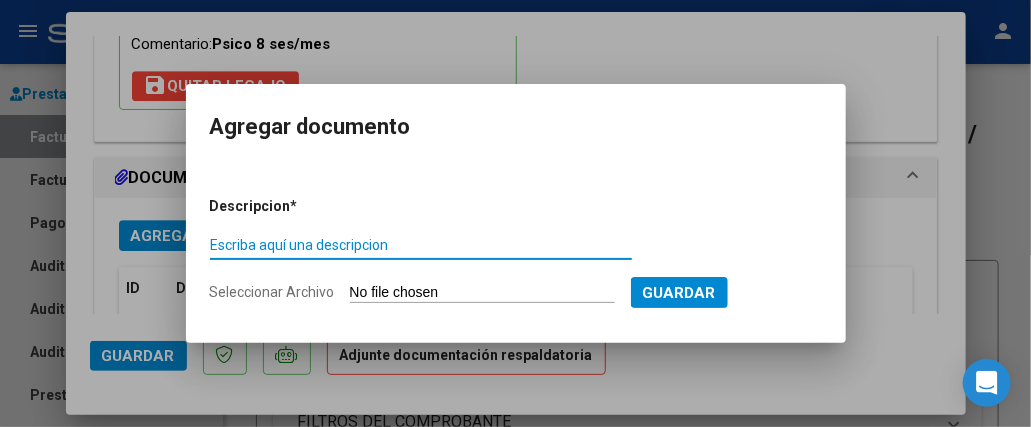 click on "Escriba aquí una descripcion" at bounding box center (421, 245) 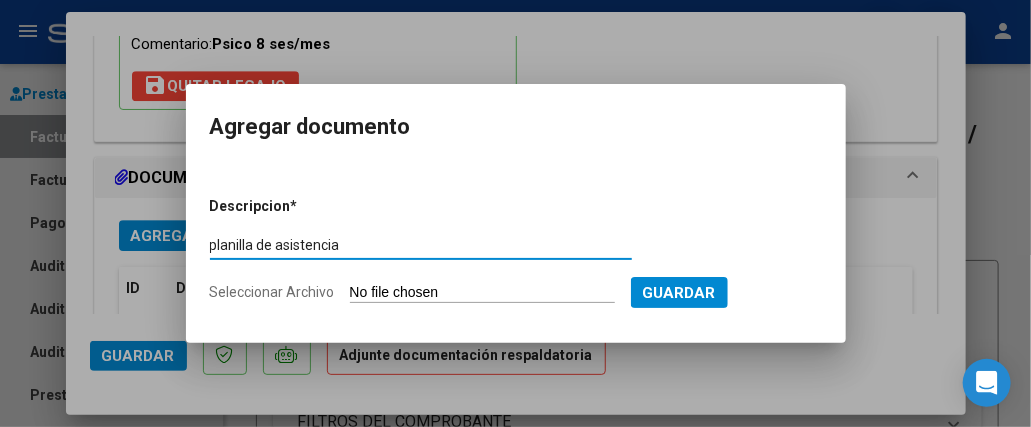 type on "planilla de asistencia" 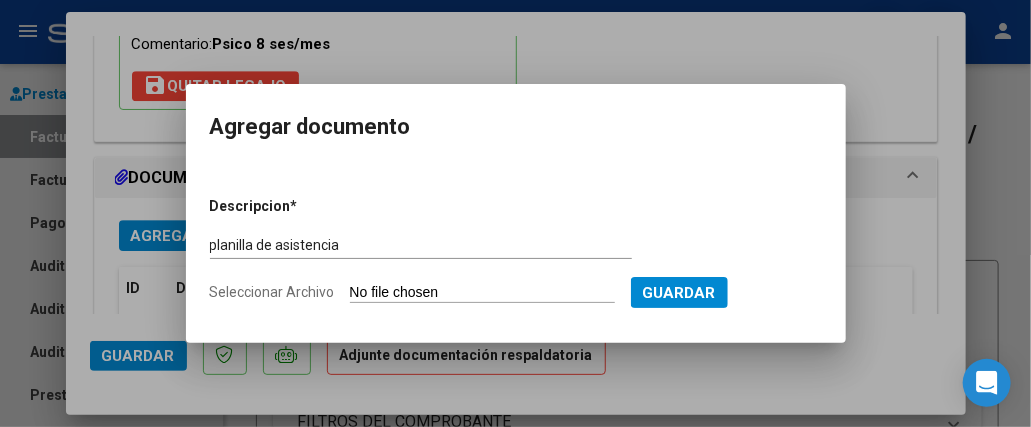 click on "Seleccionar Archivo" at bounding box center (482, 293) 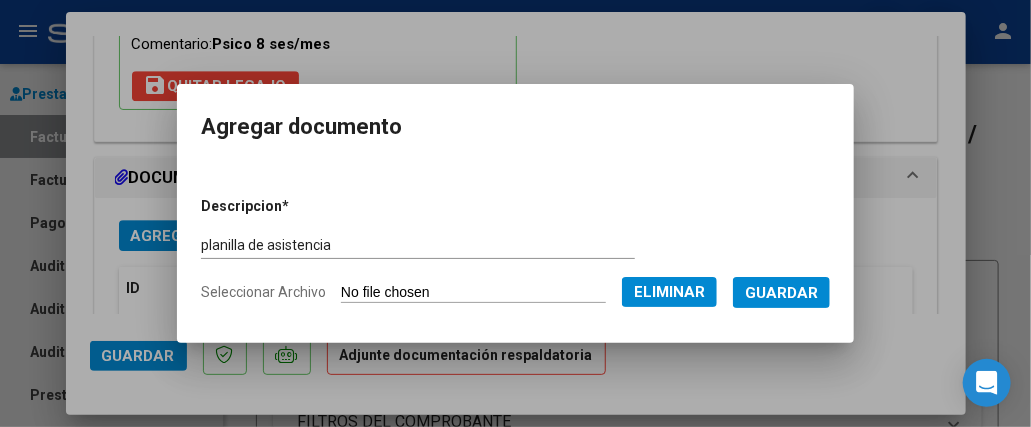 click on "Guardar" at bounding box center [781, 293] 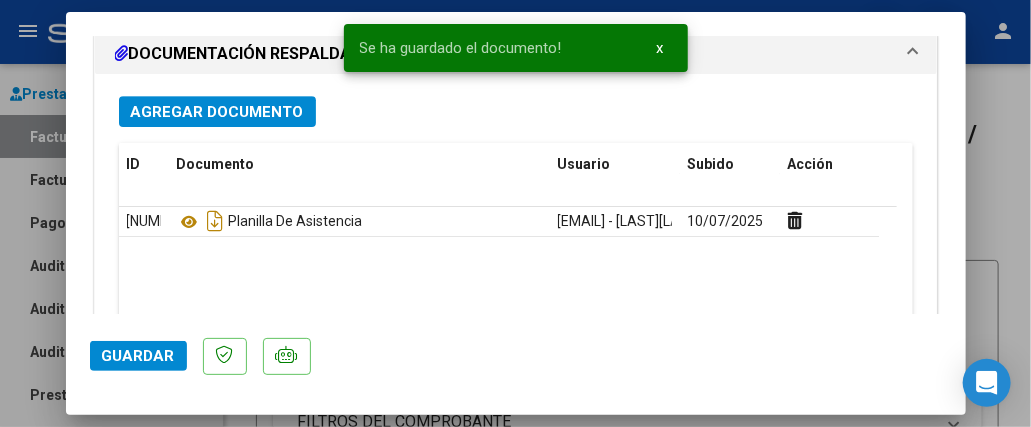scroll, scrollTop: 2124, scrollLeft: 0, axis: vertical 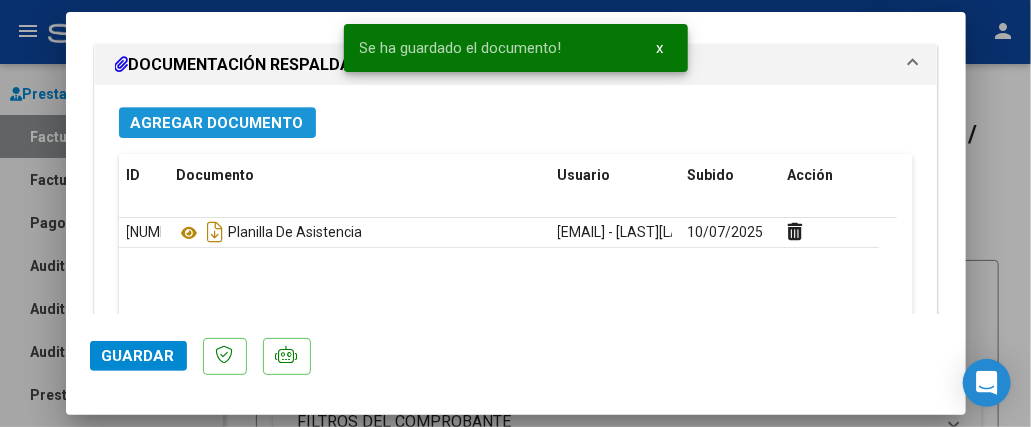 click on "Agregar Documento" at bounding box center (217, 123) 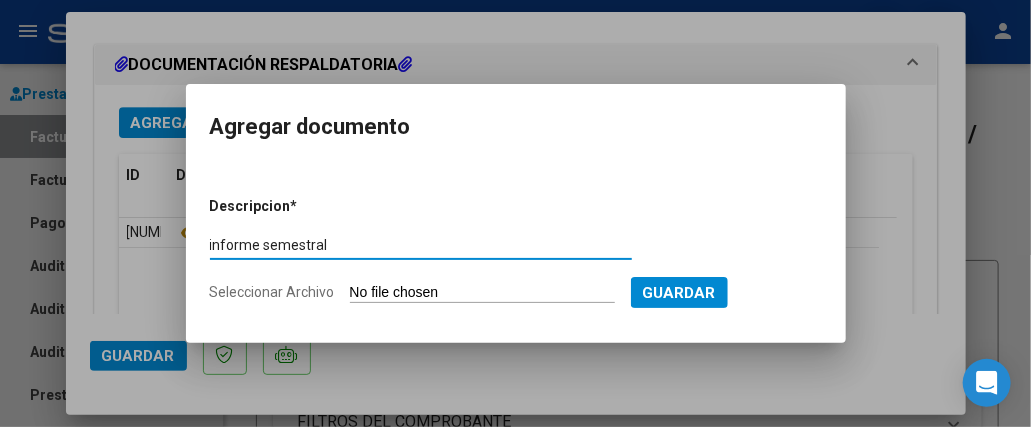 type on "informe semestral" 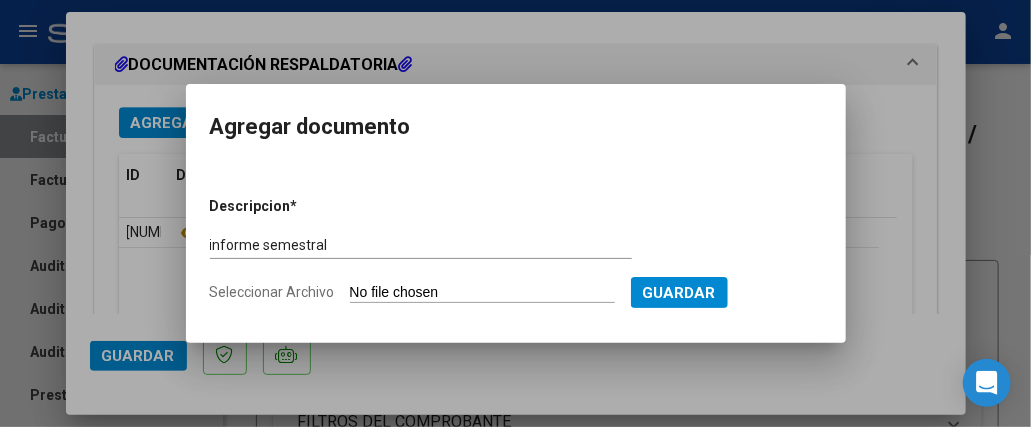 type on "C:\fakepath\informe [LAST] [LAST].pdf" 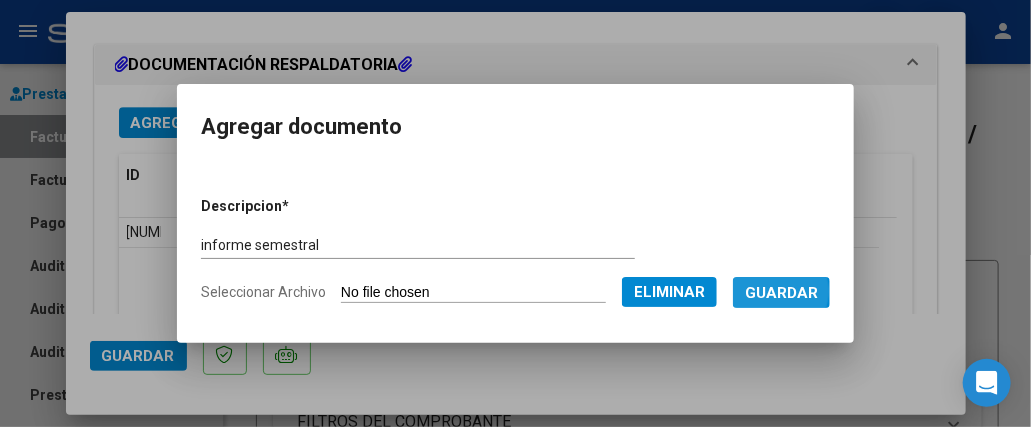 click on "Guardar" at bounding box center [781, 293] 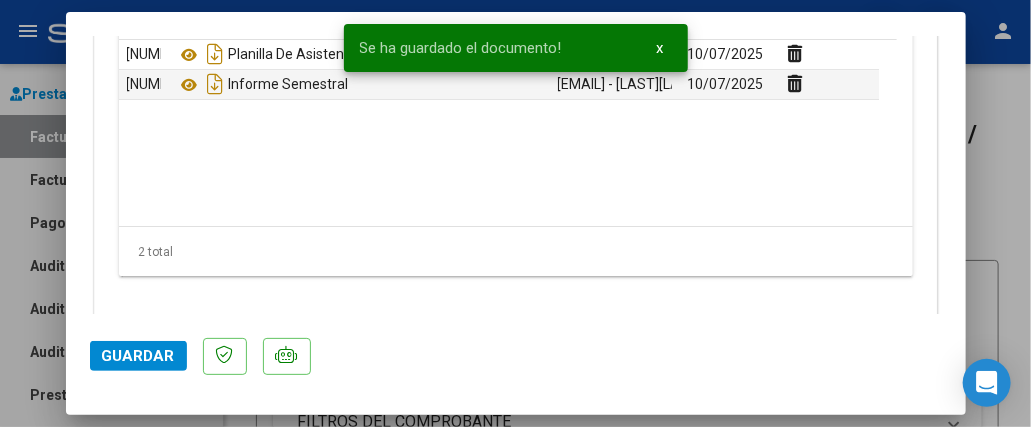 scroll, scrollTop: 2323, scrollLeft: 0, axis: vertical 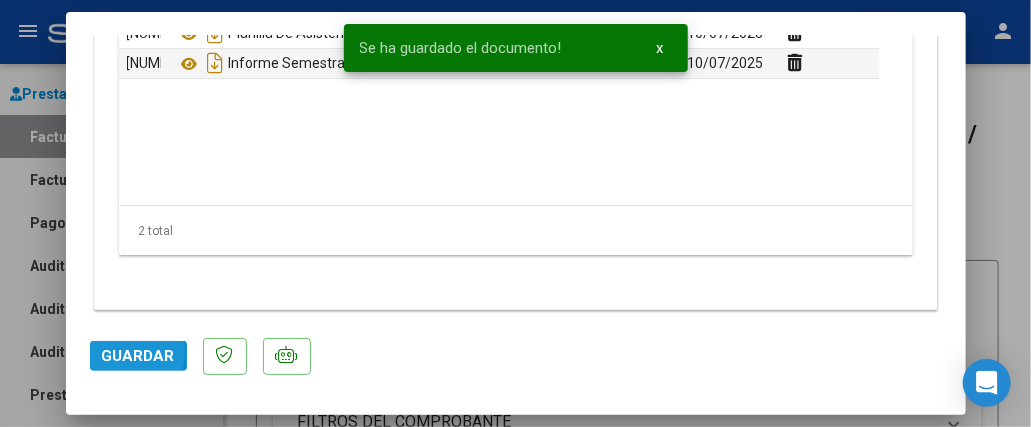 click on "Guardar" 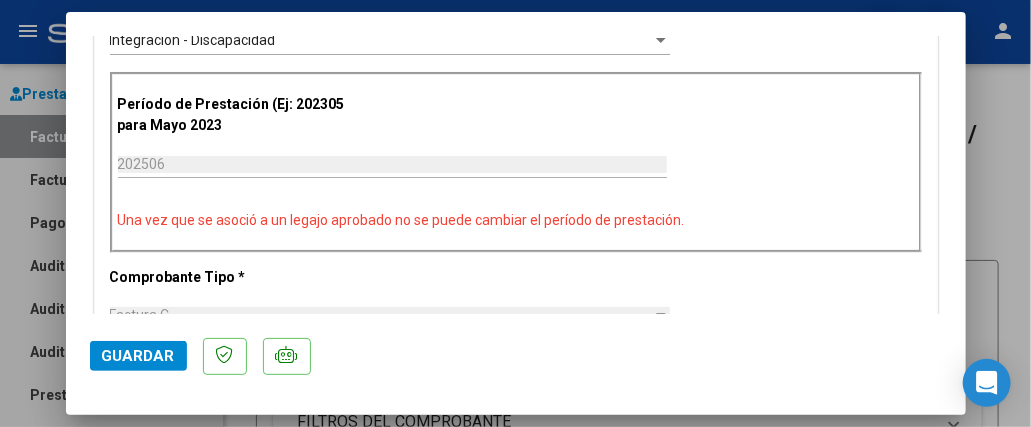 scroll, scrollTop: 0, scrollLeft: 0, axis: both 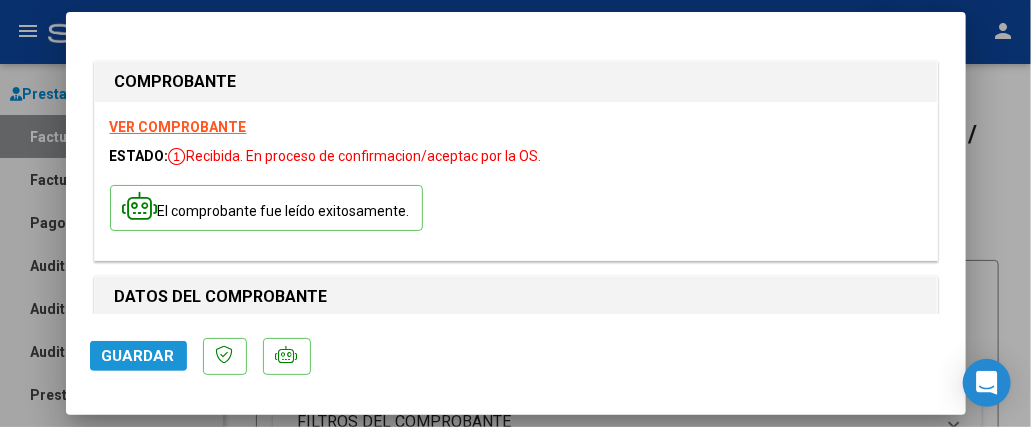 click on "Guardar" 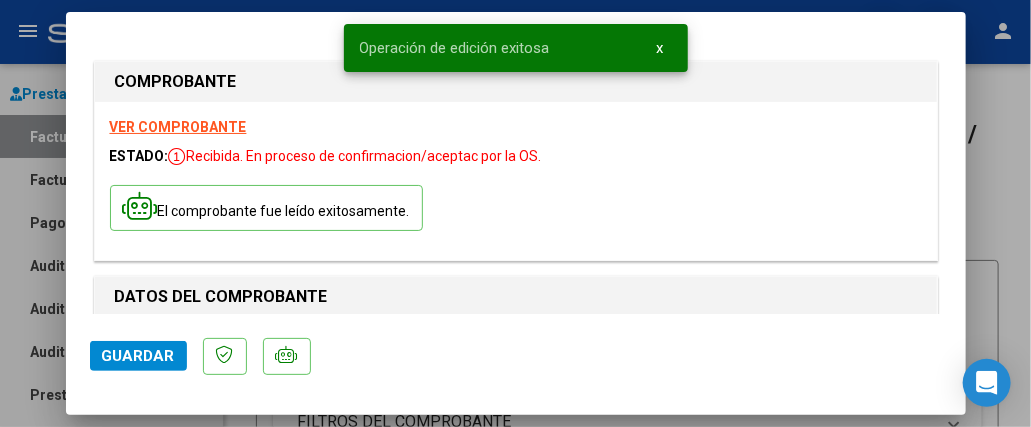 type 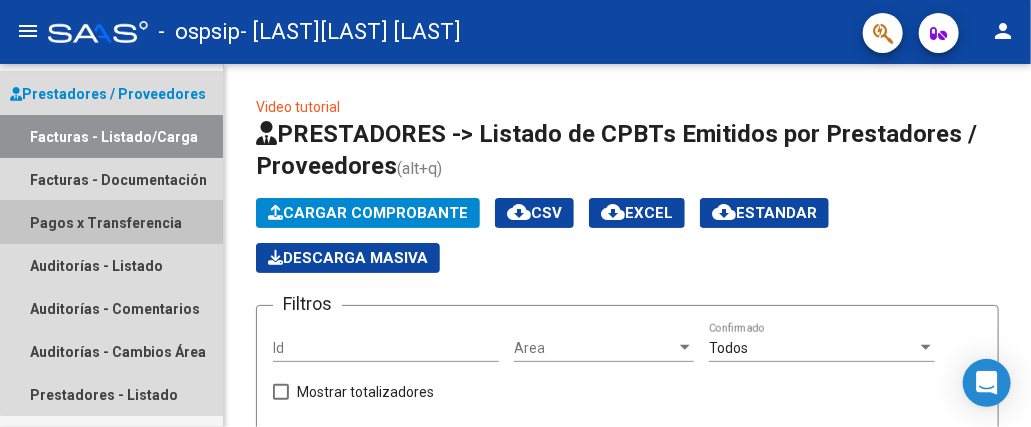 click on "Pagos x Transferencia" at bounding box center (111, 222) 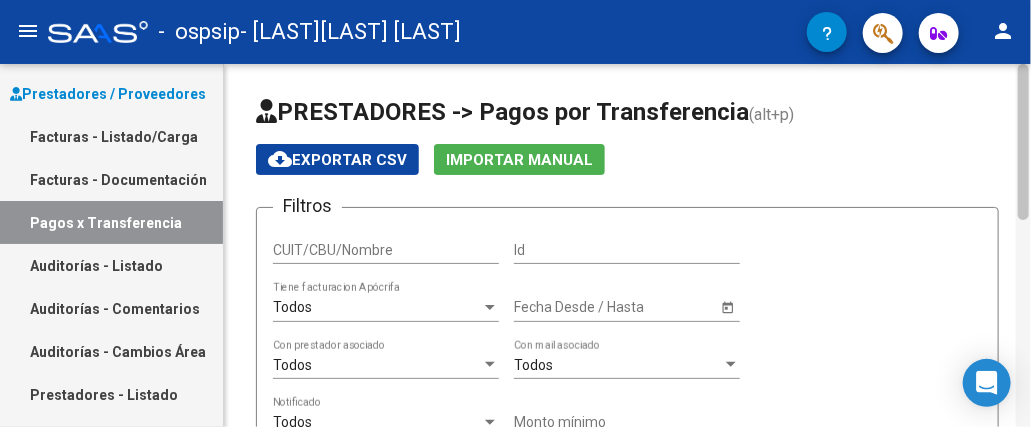 scroll, scrollTop: 363, scrollLeft: 0, axis: vertical 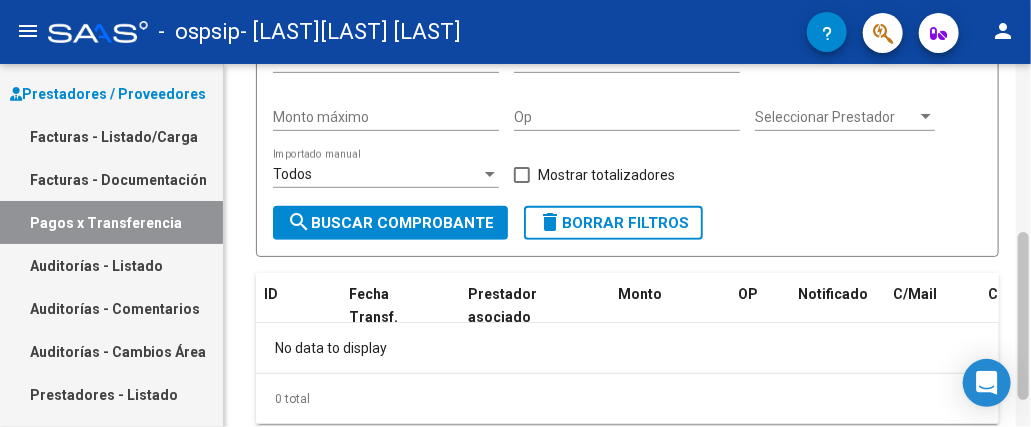 drag, startPoint x: 1030, startPoint y: 168, endPoint x: 1030, endPoint y: 238, distance: 70 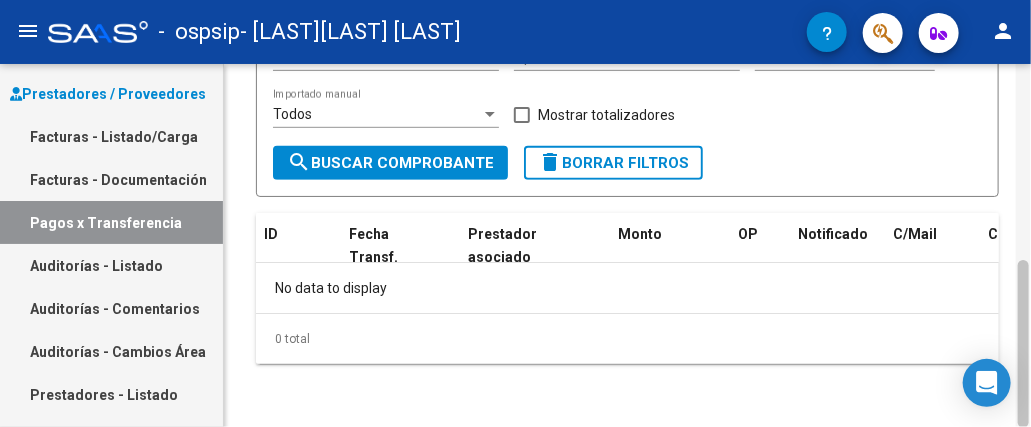 drag, startPoint x: 1030, startPoint y: 265, endPoint x: 1028, endPoint y: 94, distance: 171.01169 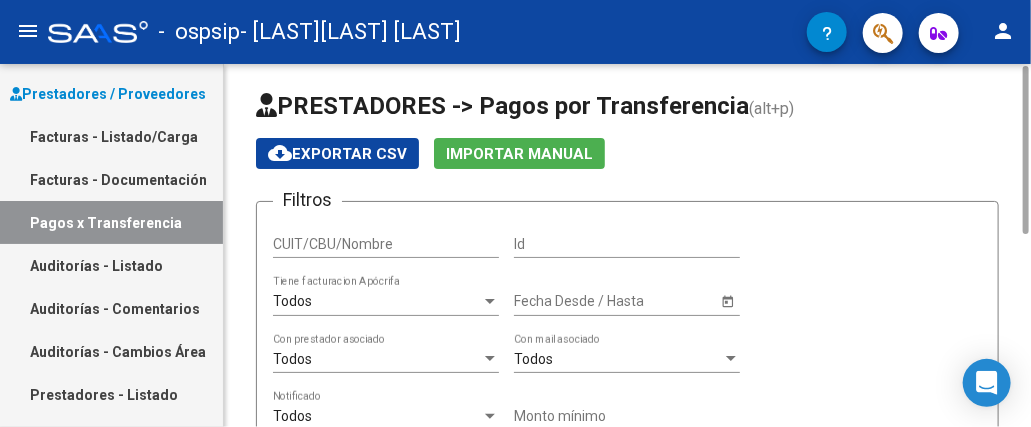 drag, startPoint x: 1027, startPoint y: 297, endPoint x: 1012, endPoint y: 106, distance: 191.5881 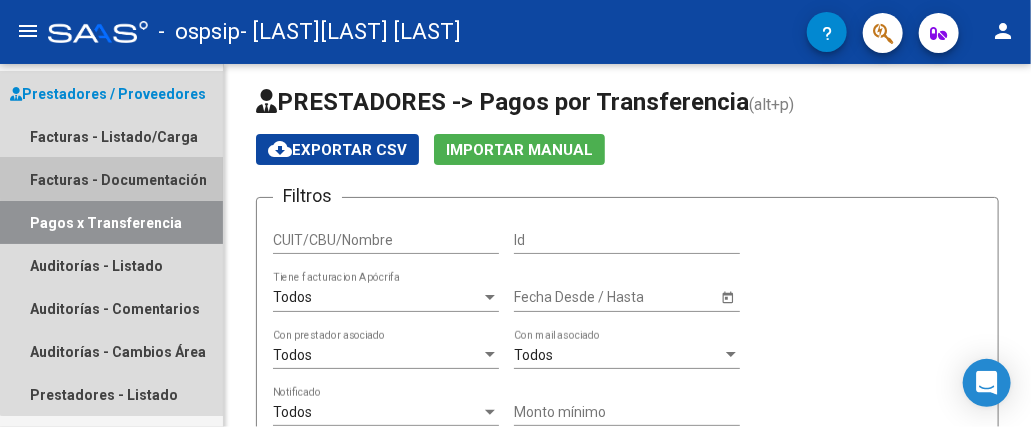 click on "Facturas - Documentación" at bounding box center (111, 179) 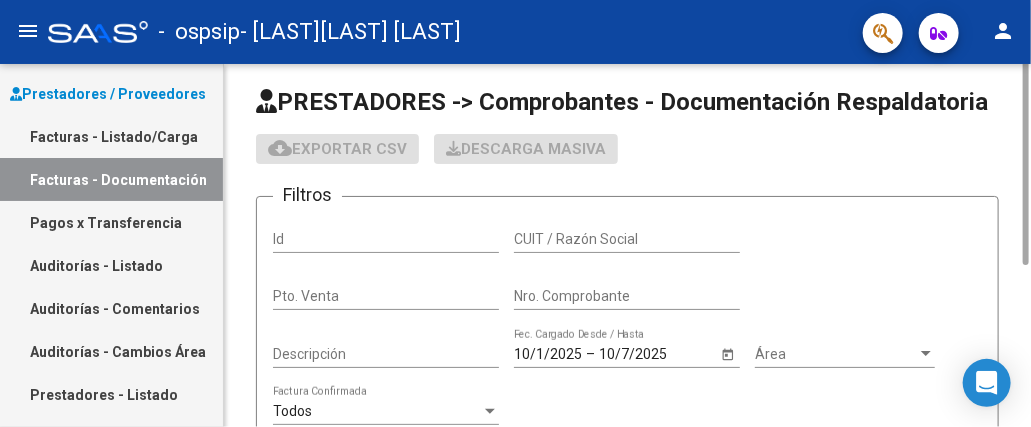 scroll, scrollTop: 0, scrollLeft: 0, axis: both 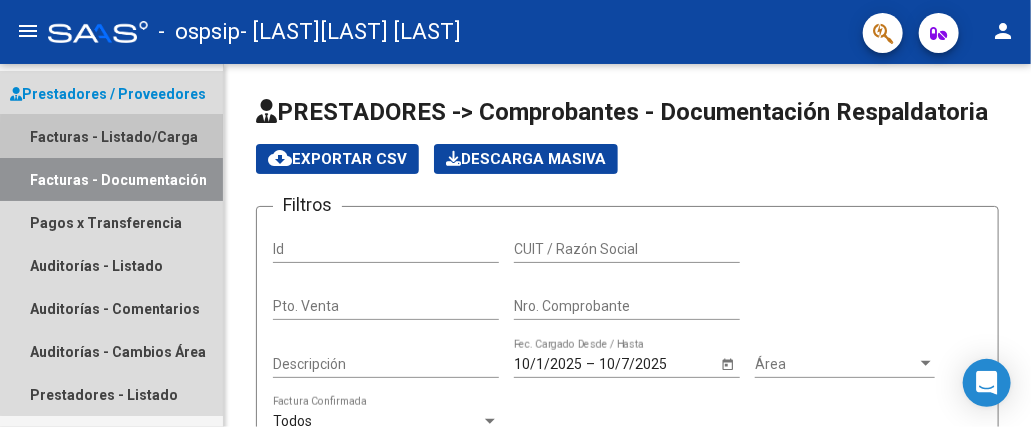 click on "Facturas - Listado/Carga" at bounding box center (111, 136) 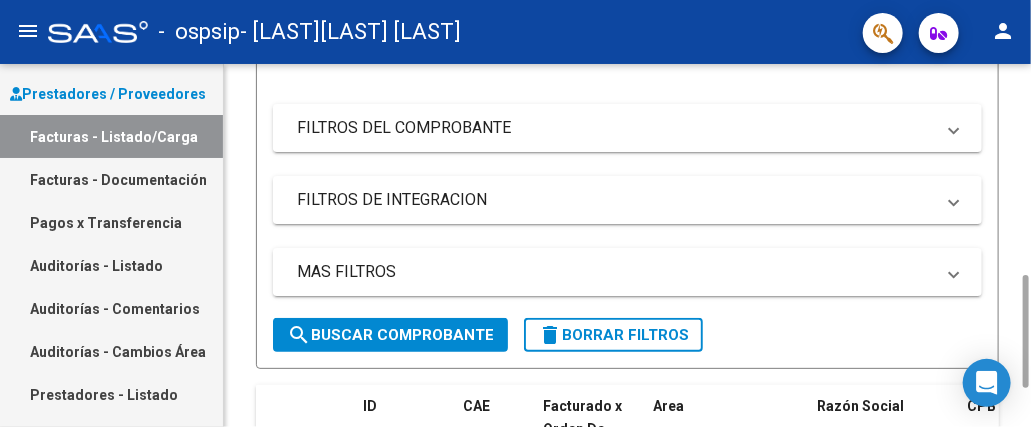 scroll, scrollTop: 420, scrollLeft: 0, axis: vertical 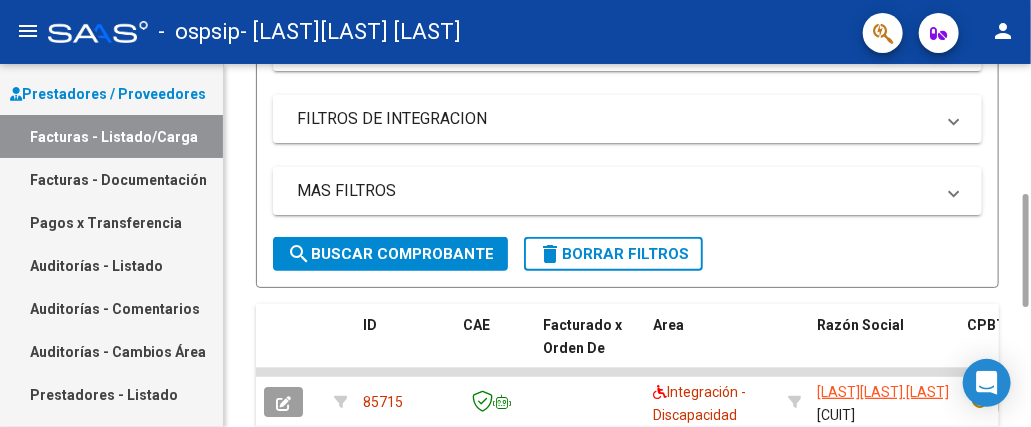 drag, startPoint x: 1027, startPoint y: 211, endPoint x: 1026, endPoint y: 458, distance: 247.00203 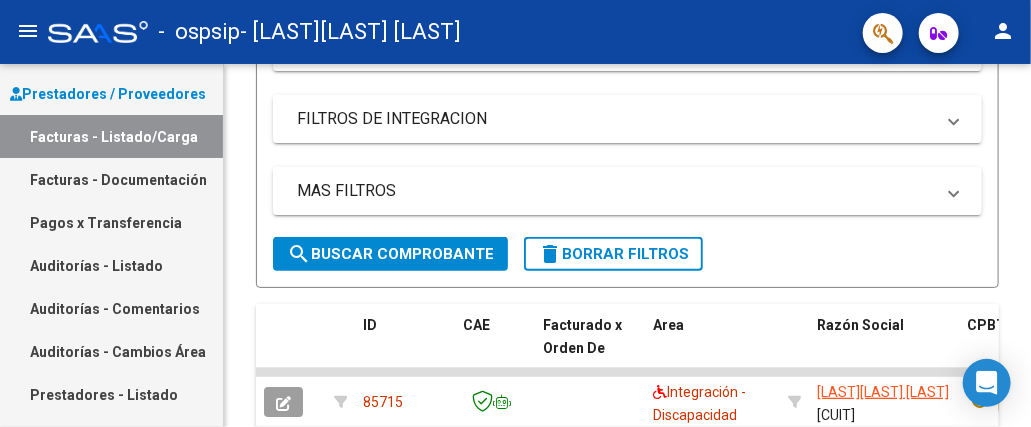 scroll, scrollTop: 784, scrollLeft: 0, axis: vertical 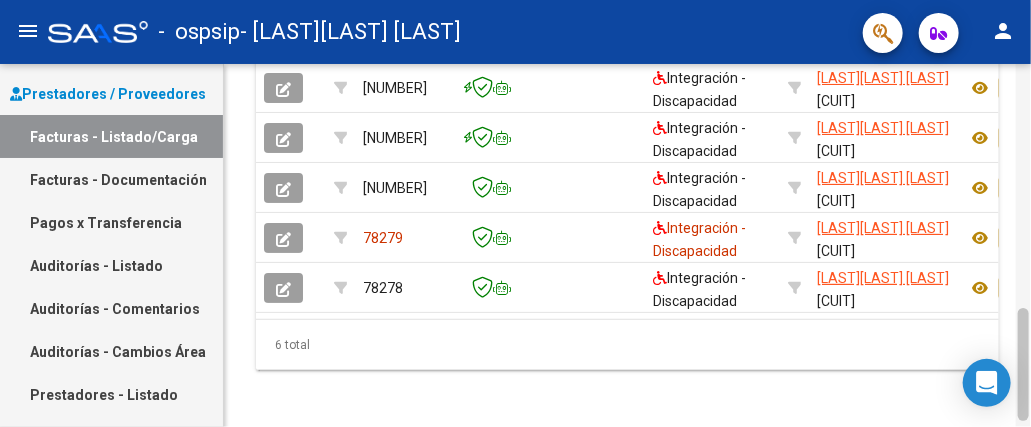 drag, startPoint x: 1030, startPoint y: 221, endPoint x: 1030, endPoint y: 279, distance: 58 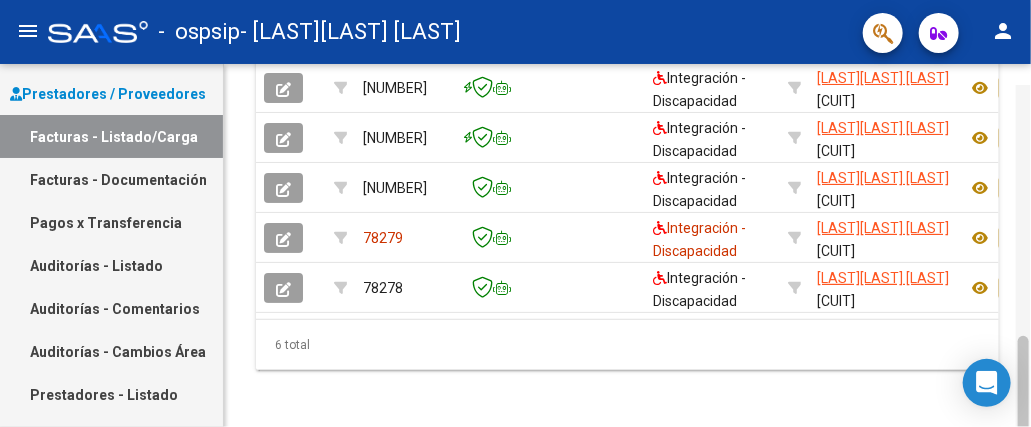 scroll, scrollTop: 805, scrollLeft: 0, axis: vertical 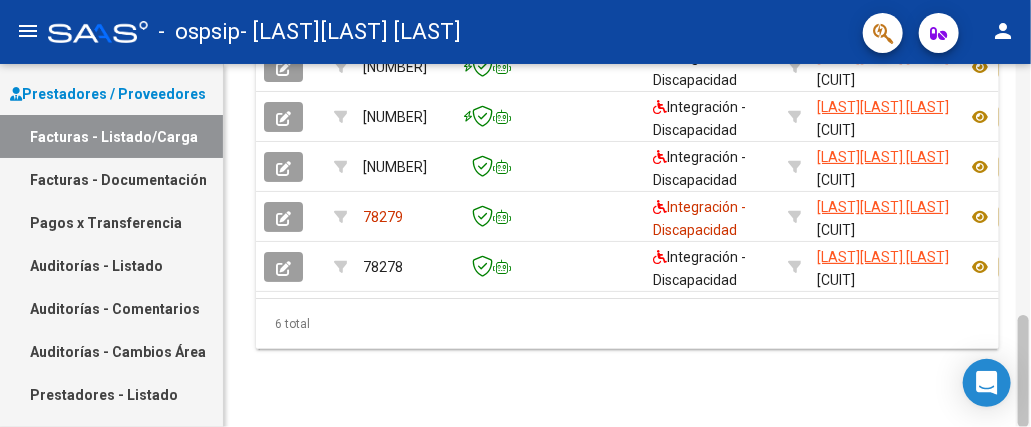 drag, startPoint x: 1030, startPoint y: 368, endPoint x: 1028, endPoint y: 298, distance: 70.028564 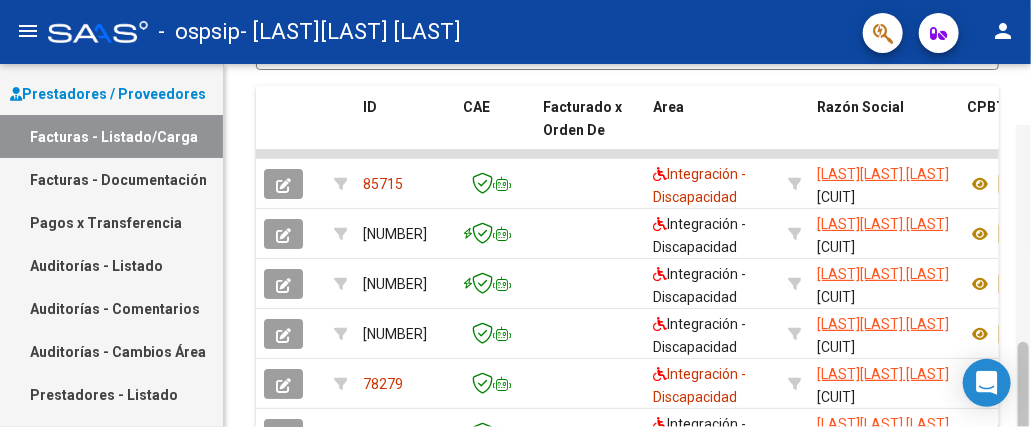 scroll, scrollTop: 699, scrollLeft: 0, axis: vertical 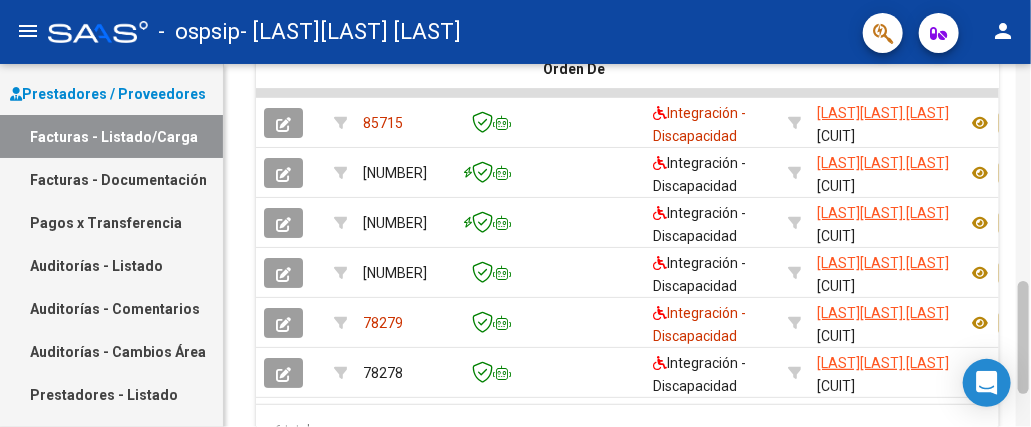 drag, startPoint x: 1021, startPoint y: 346, endPoint x: 1026, endPoint y: 313, distance: 33.37664 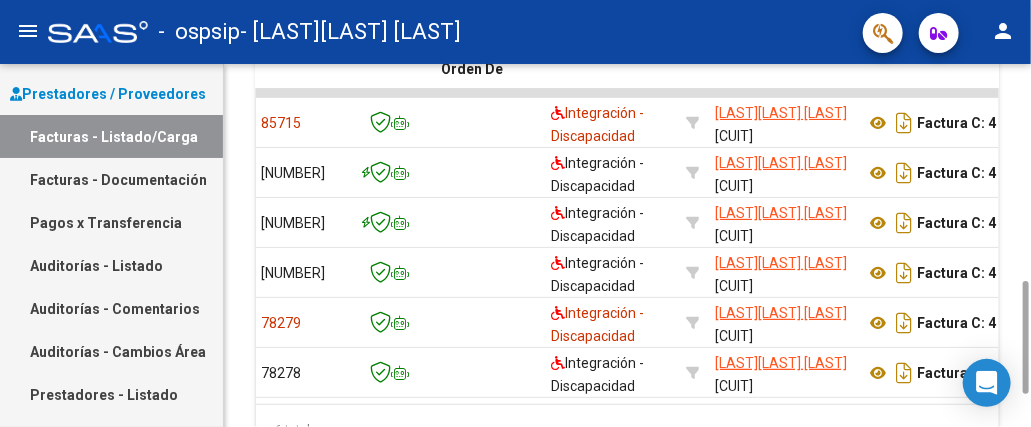 scroll, scrollTop: 0, scrollLeft: 0, axis: both 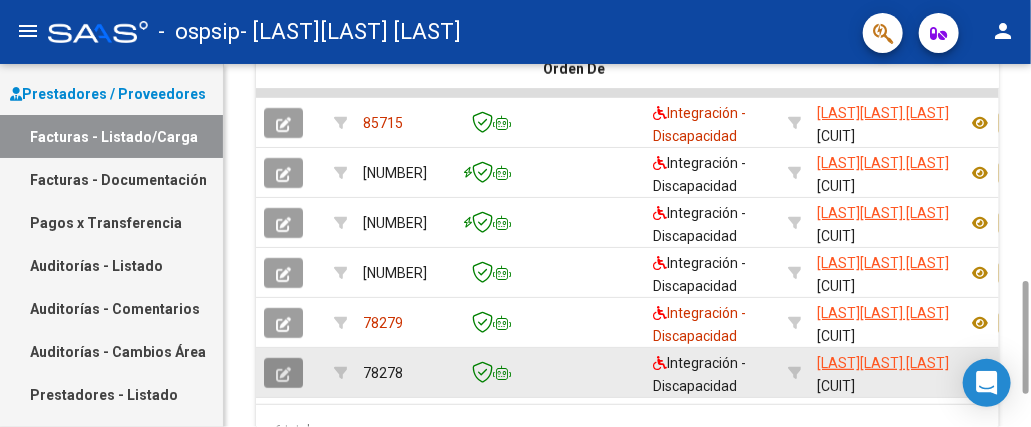 click 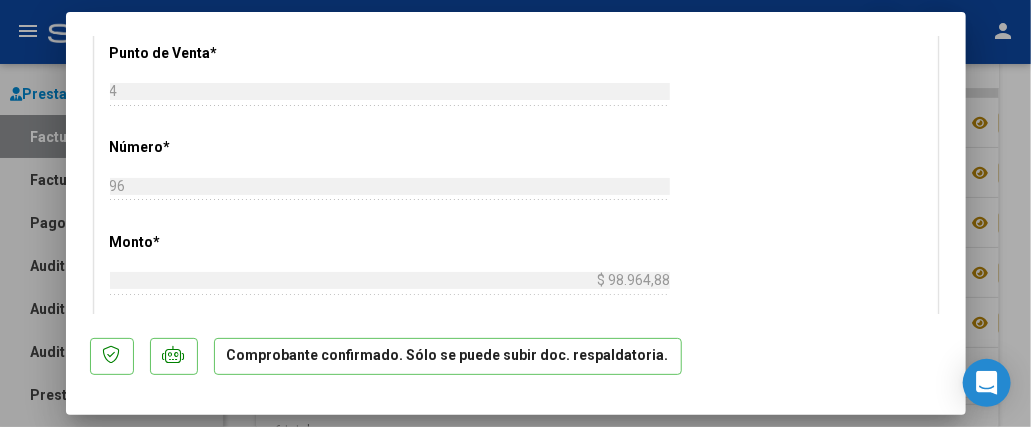 scroll, scrollTop: 0, scrollLeft: 0, axis: both 